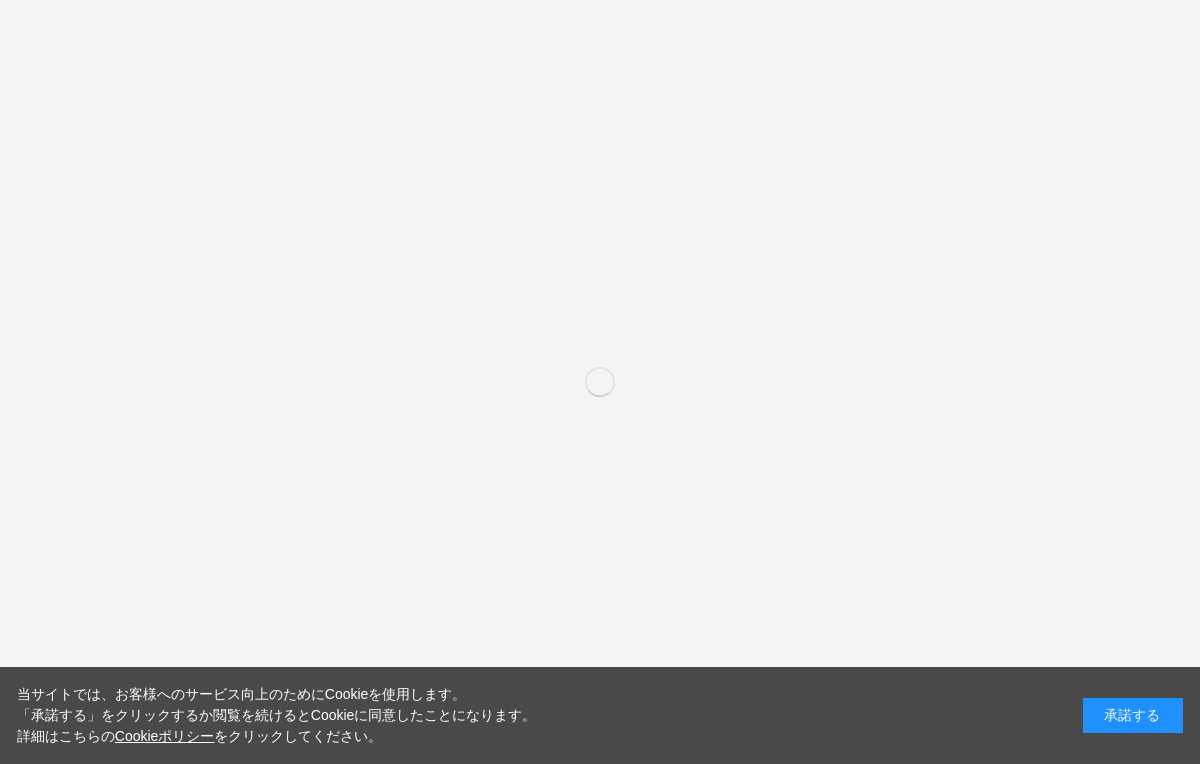 scroll, scrollTop: 0, scrollLeft: 0, axis: both 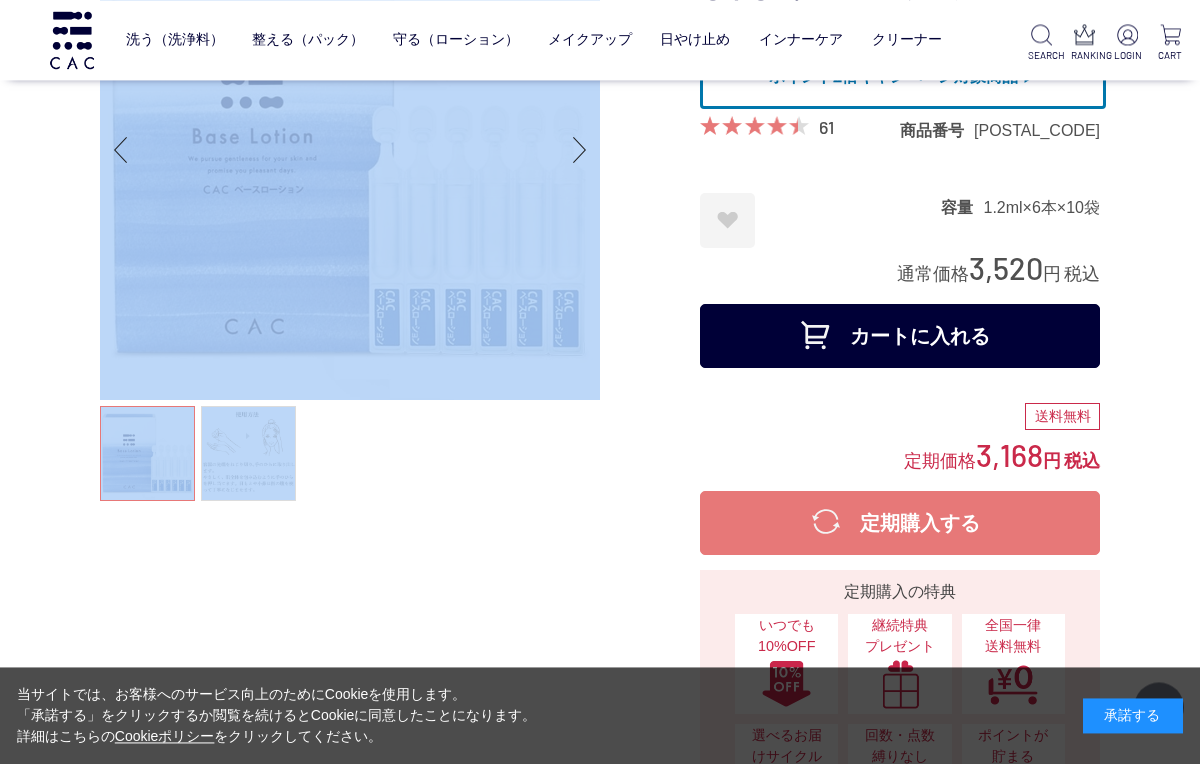 click at bounding box center [400, 384] 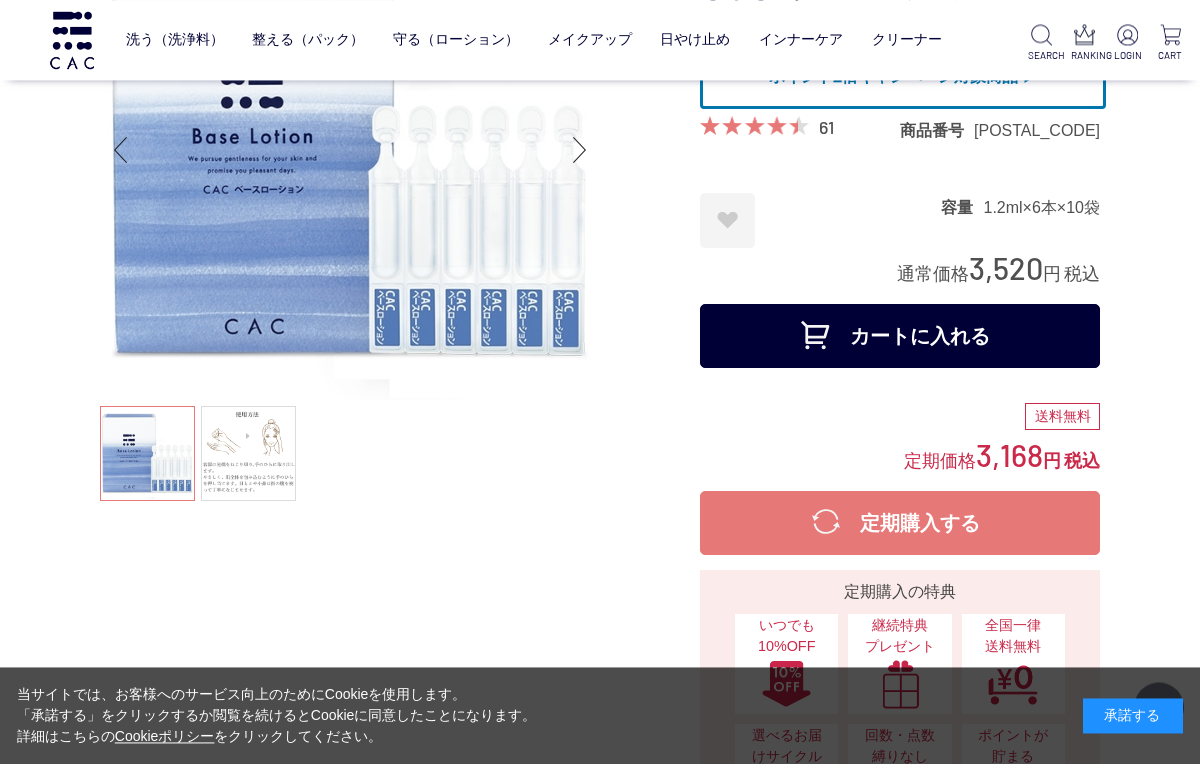 scroll, scrollTop: 0, scrollLeft: 0, axis: both 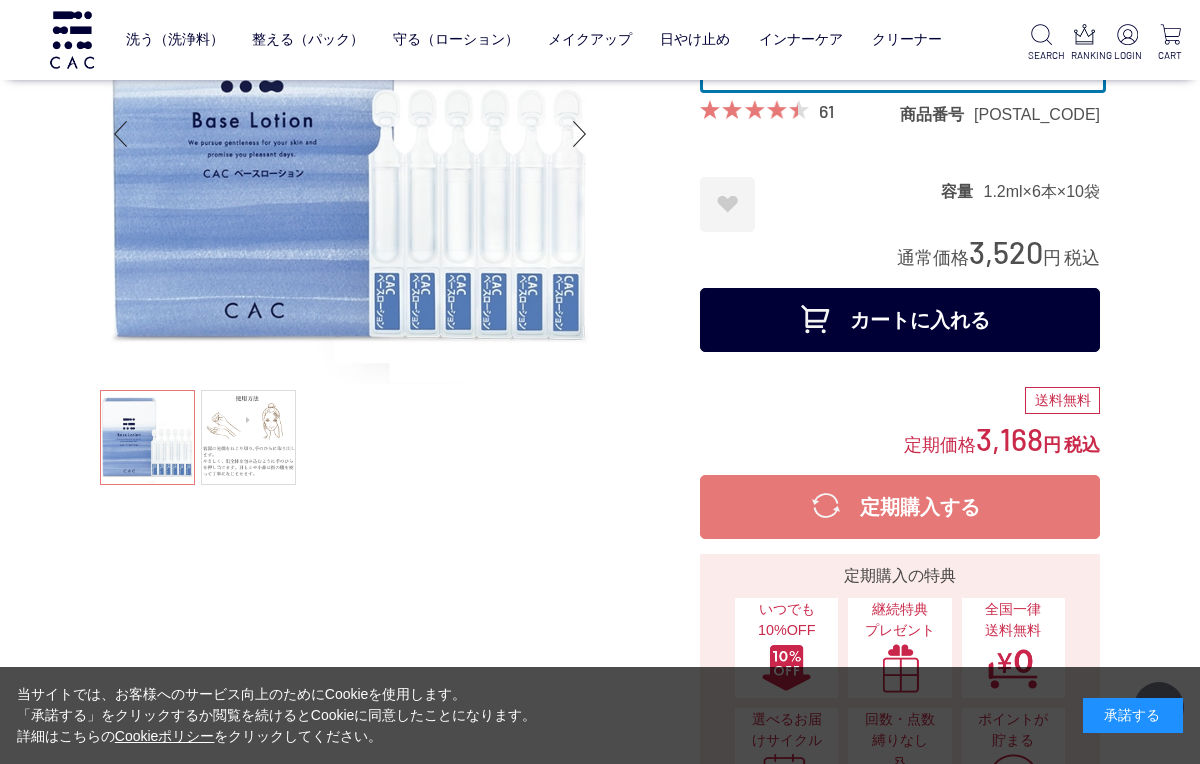 click on "カートに入れる" at bounding box center (900, 320) 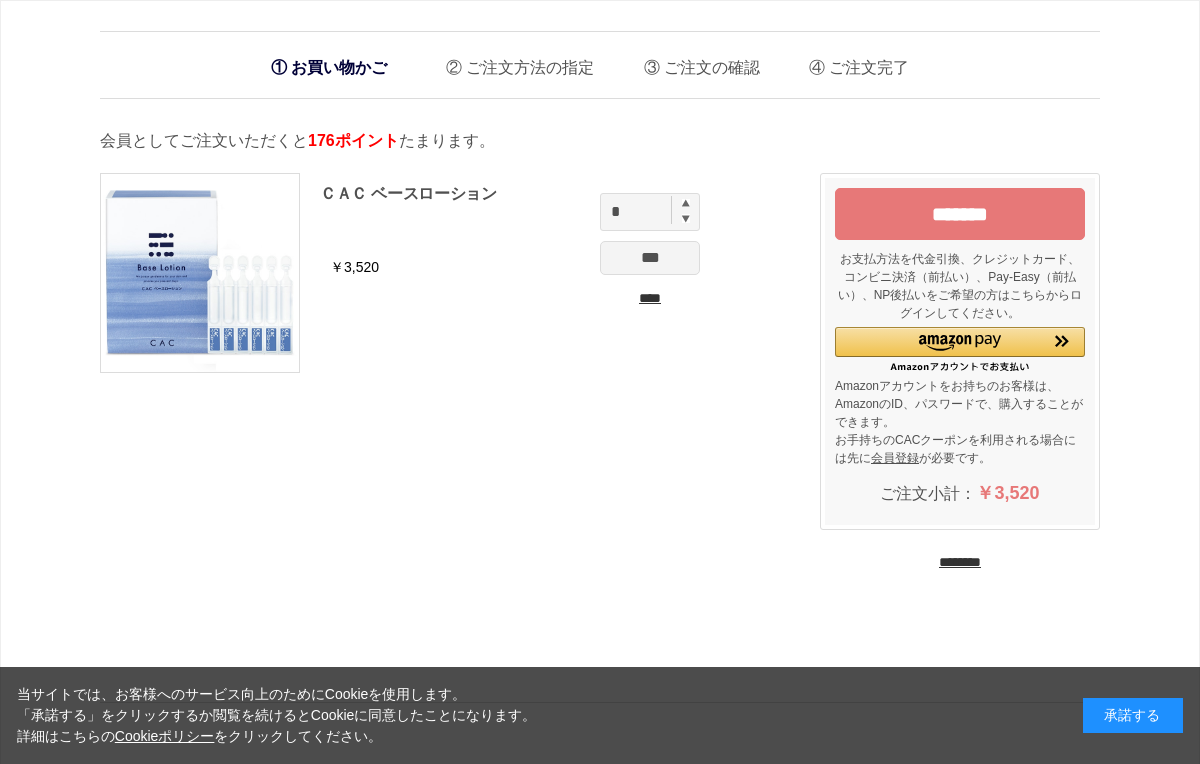 scroll, scrollTop: 0, scrollLeft: 0, axis: both 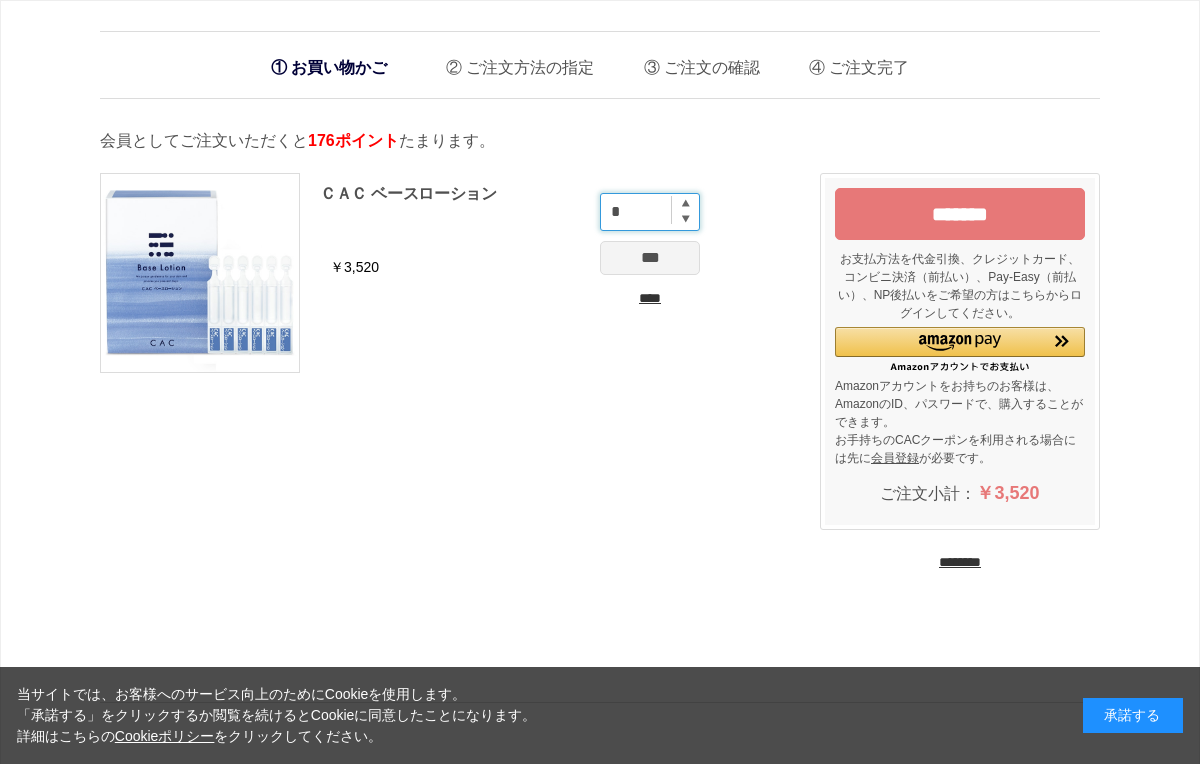 click on "*" at bounding box center (650, 212) 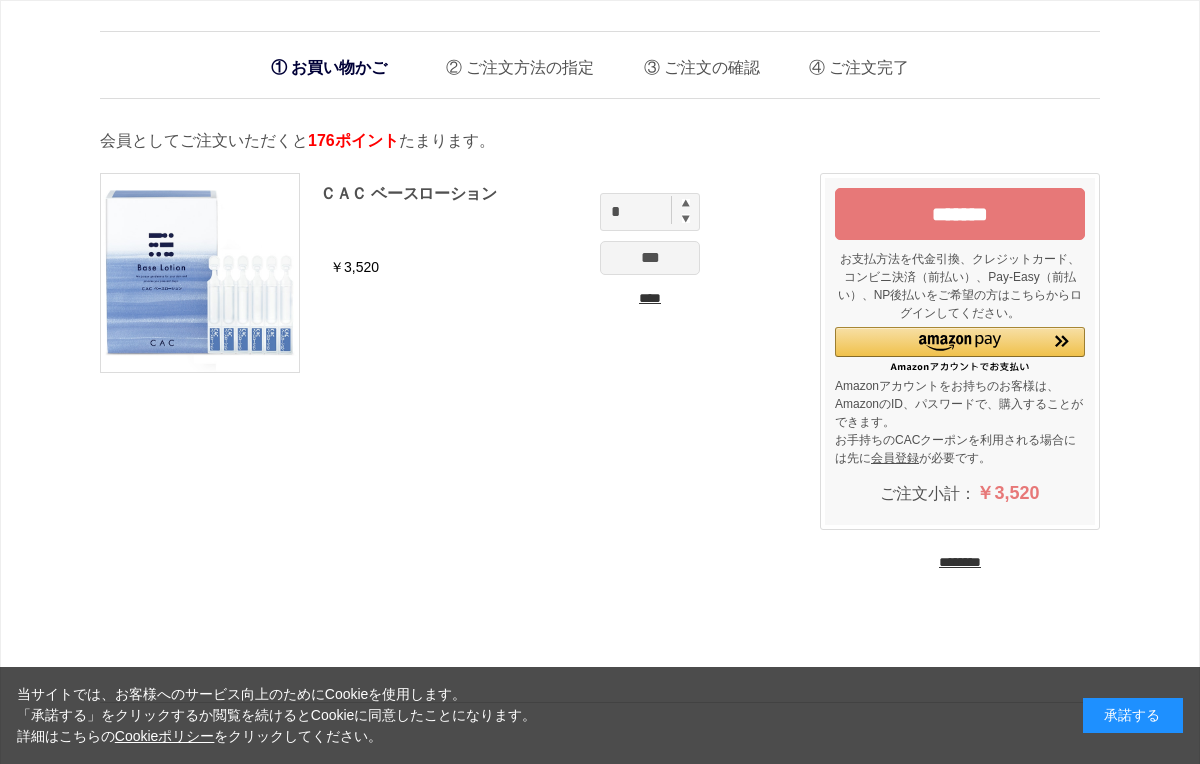 click on "ＣＡＣ ベースローション" at bounding box center [515, 211] 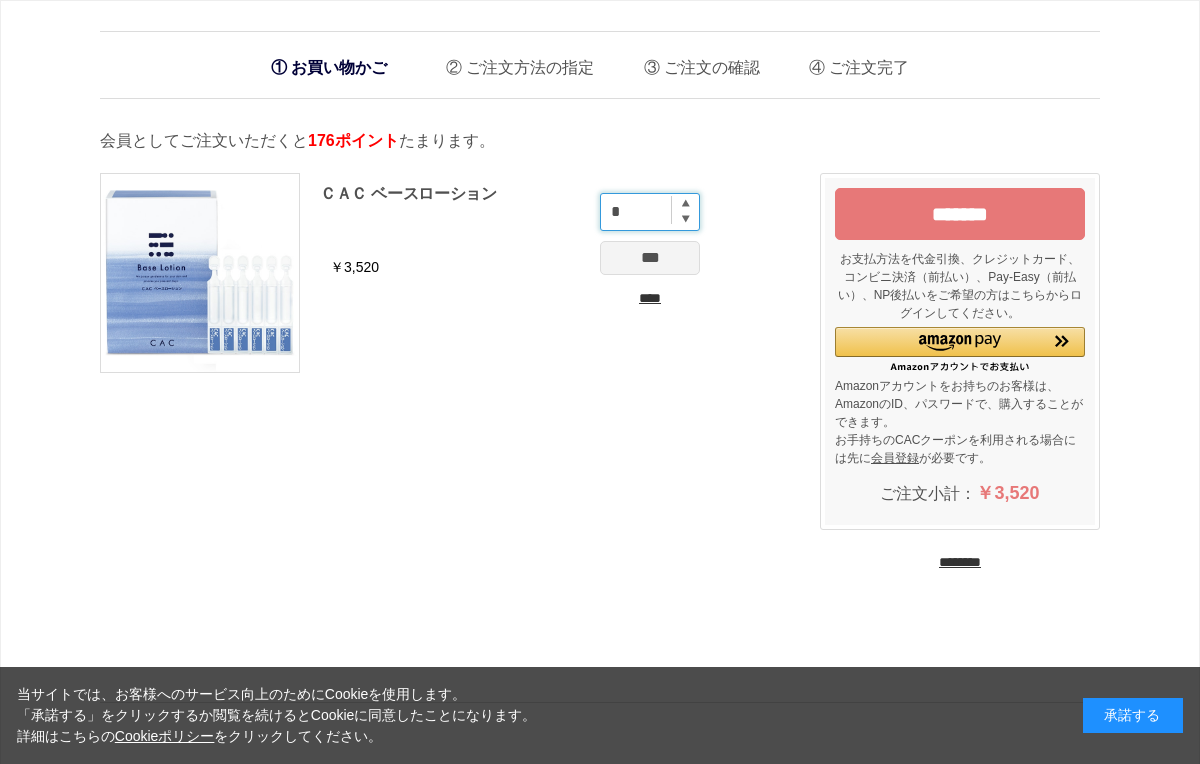 click on "*" at bounding box center (650, 212) 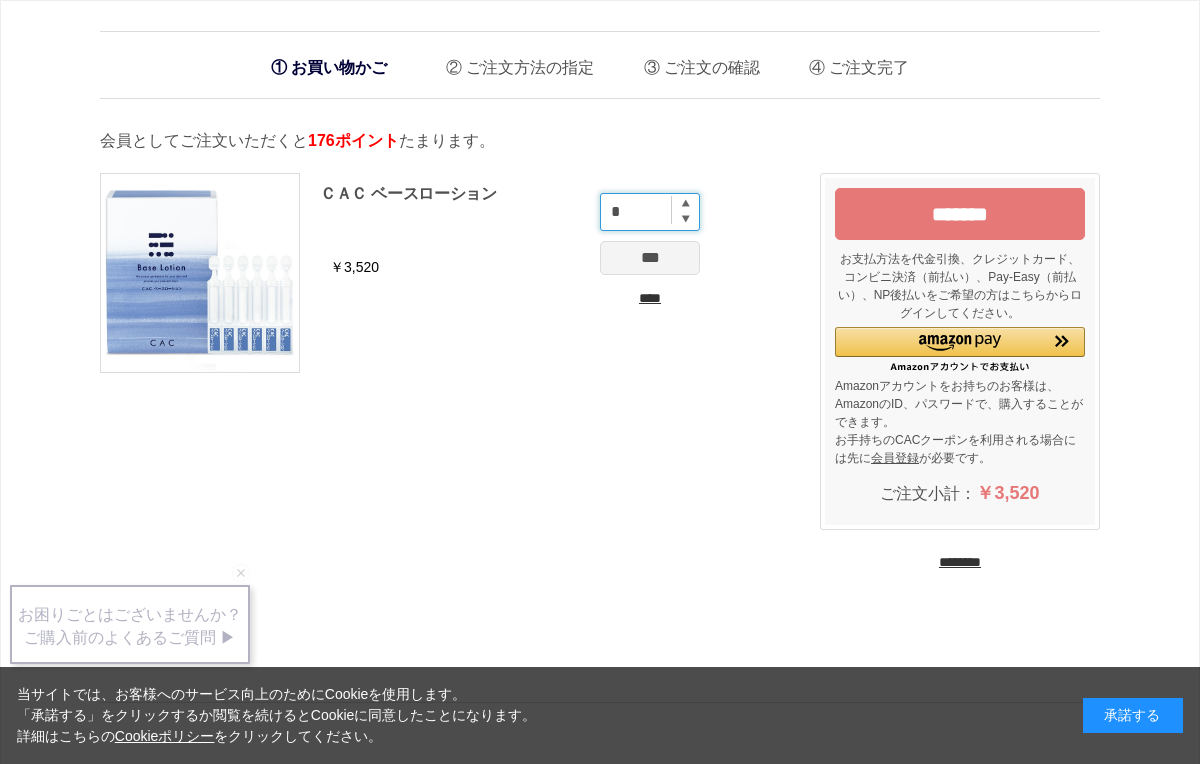 type on "*" 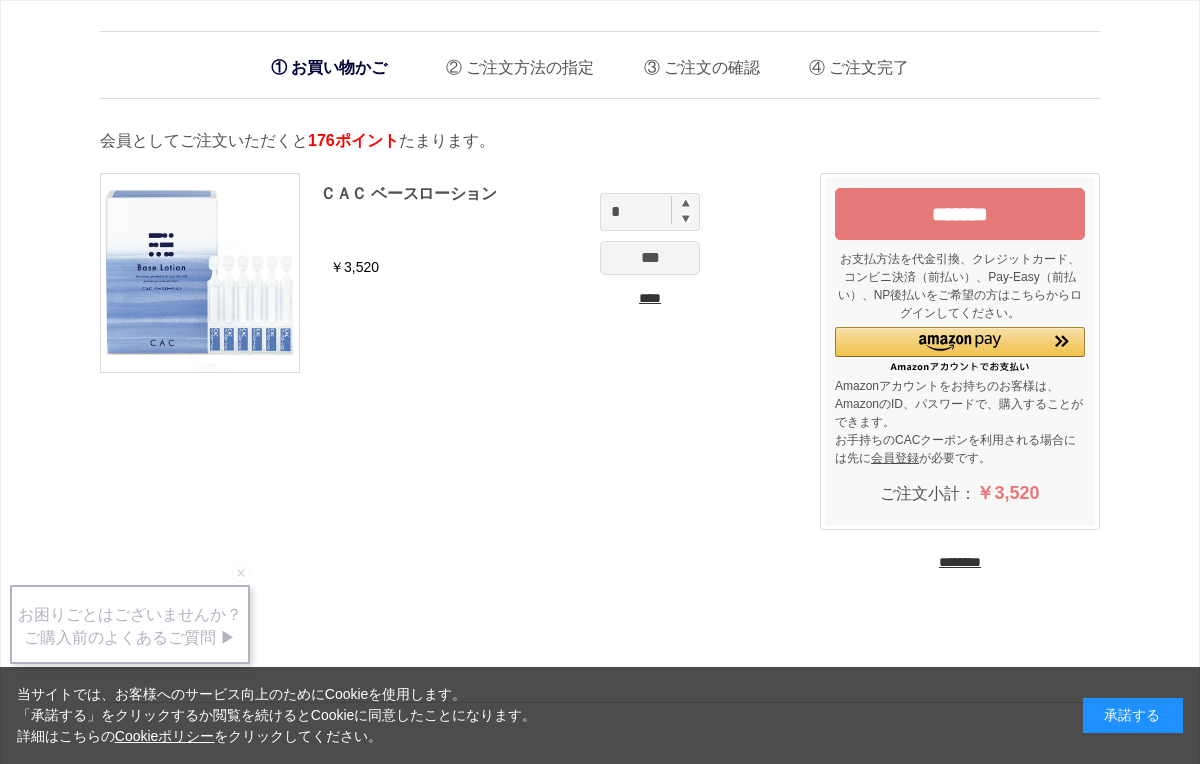 click on "***" at bounding box center [650, 258] 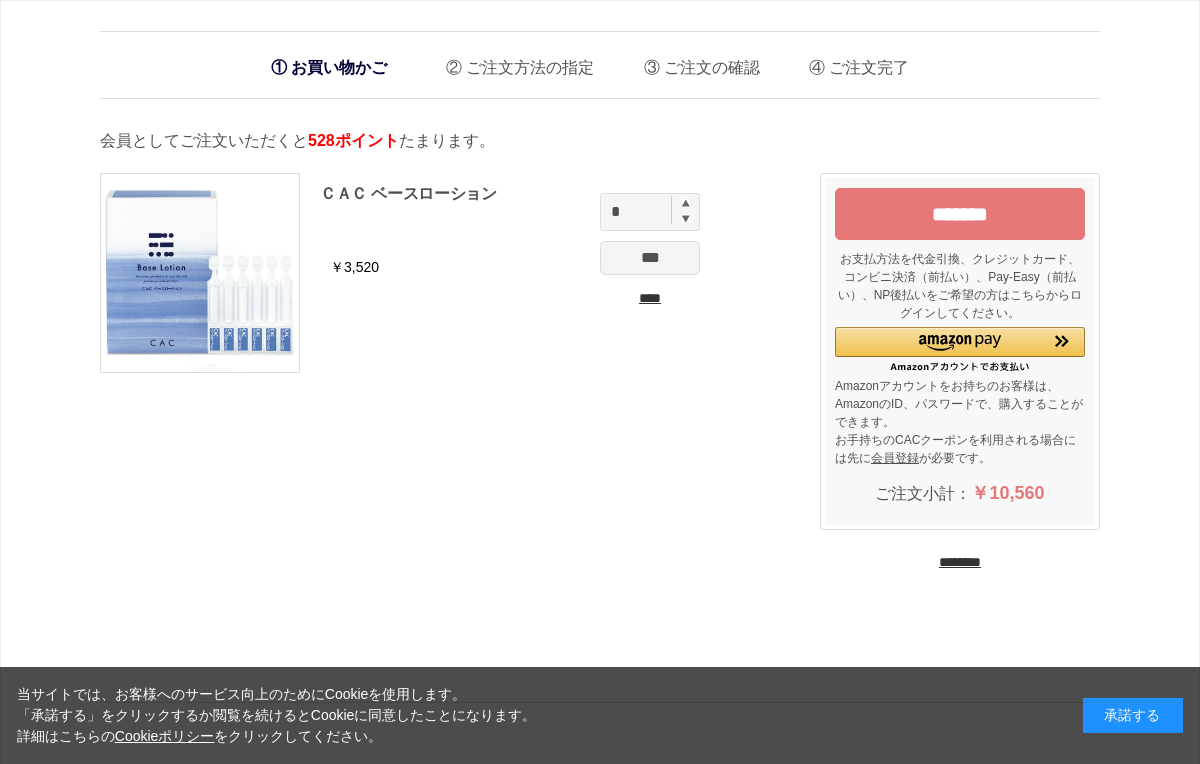 scroll, scrollTop: 0, scrollLeft: 0, axis: both 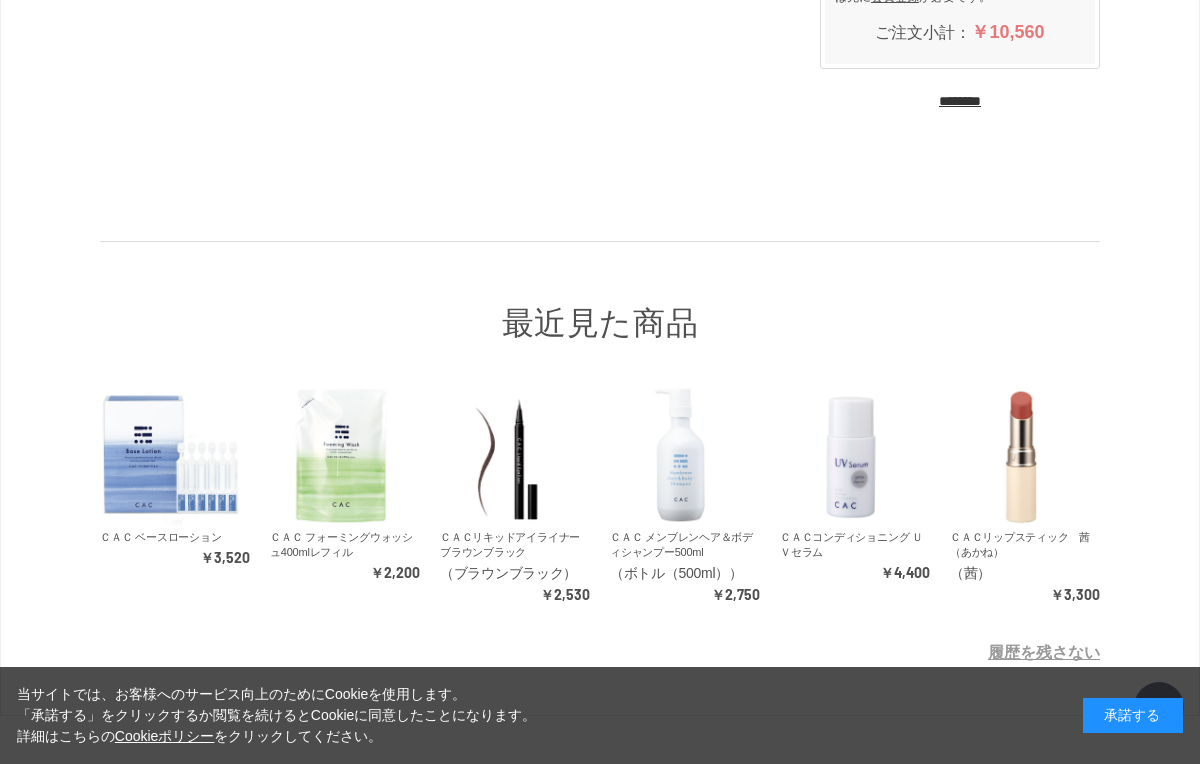click at bounding box center (341, 455) 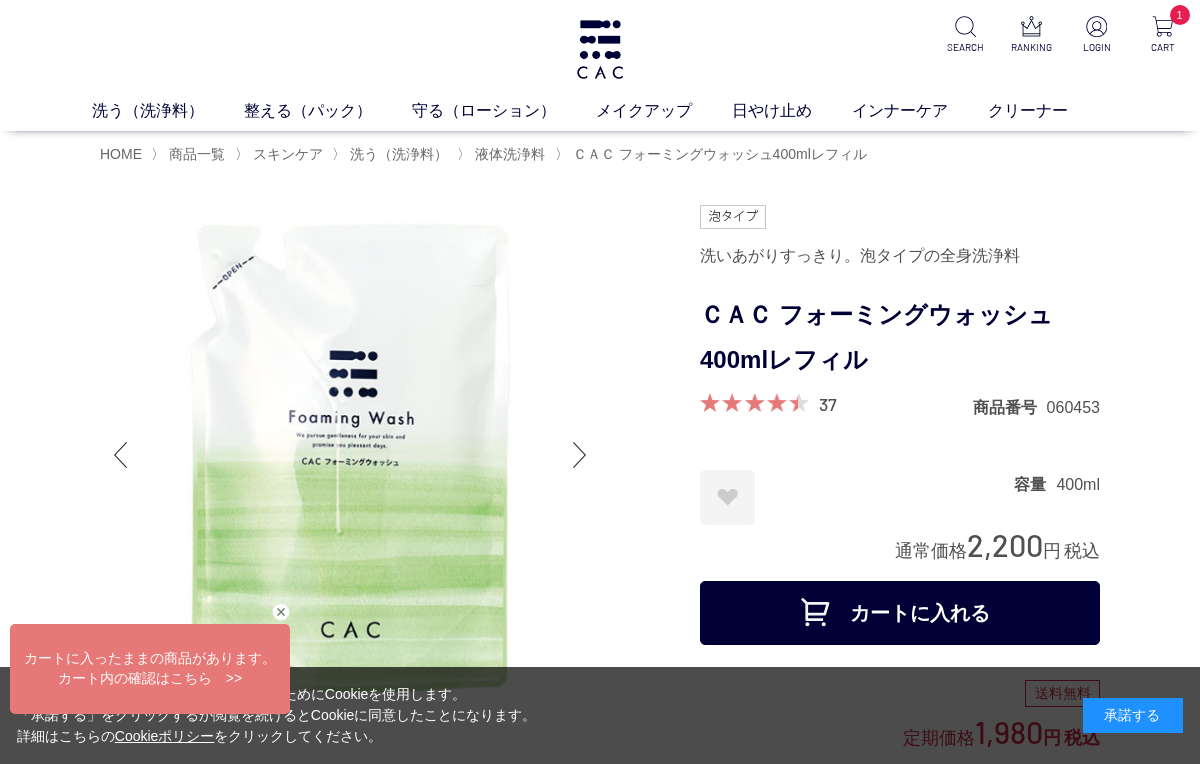 scroll, scrollTop: 0, scrollLeft: 0, axis: both 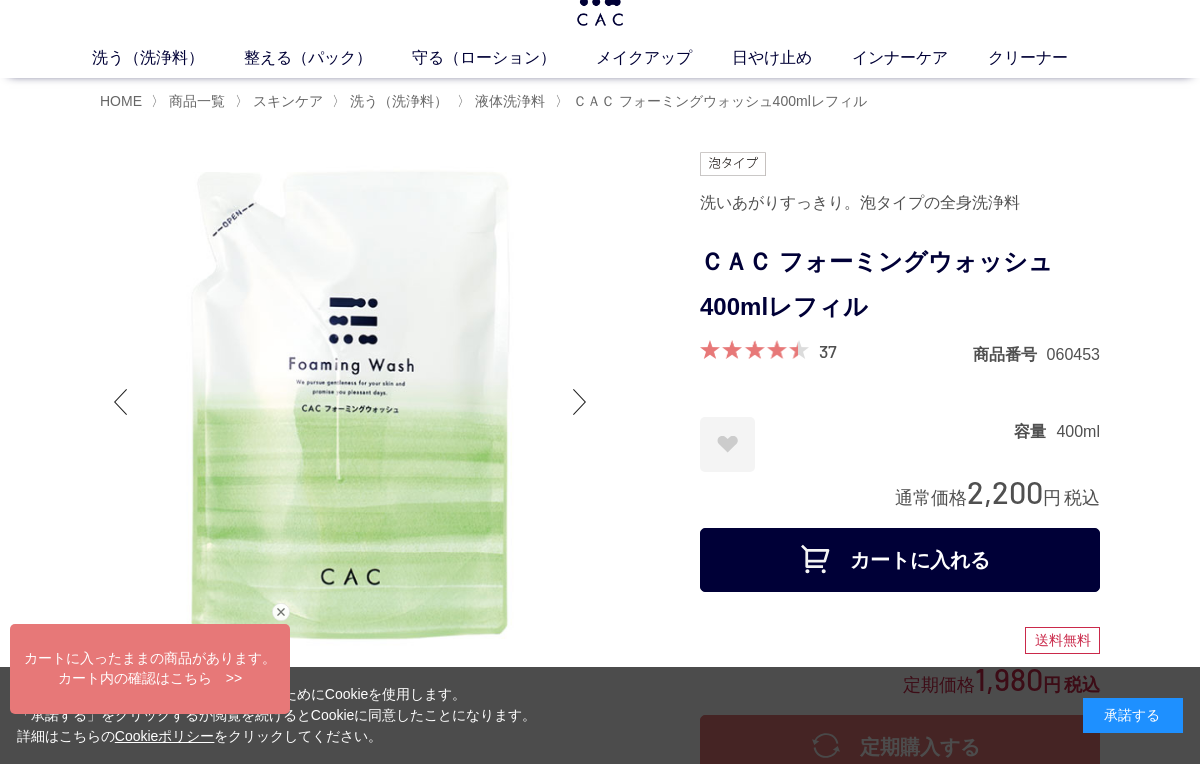 click on "カートに入れる" at bounding box center (900, 560) 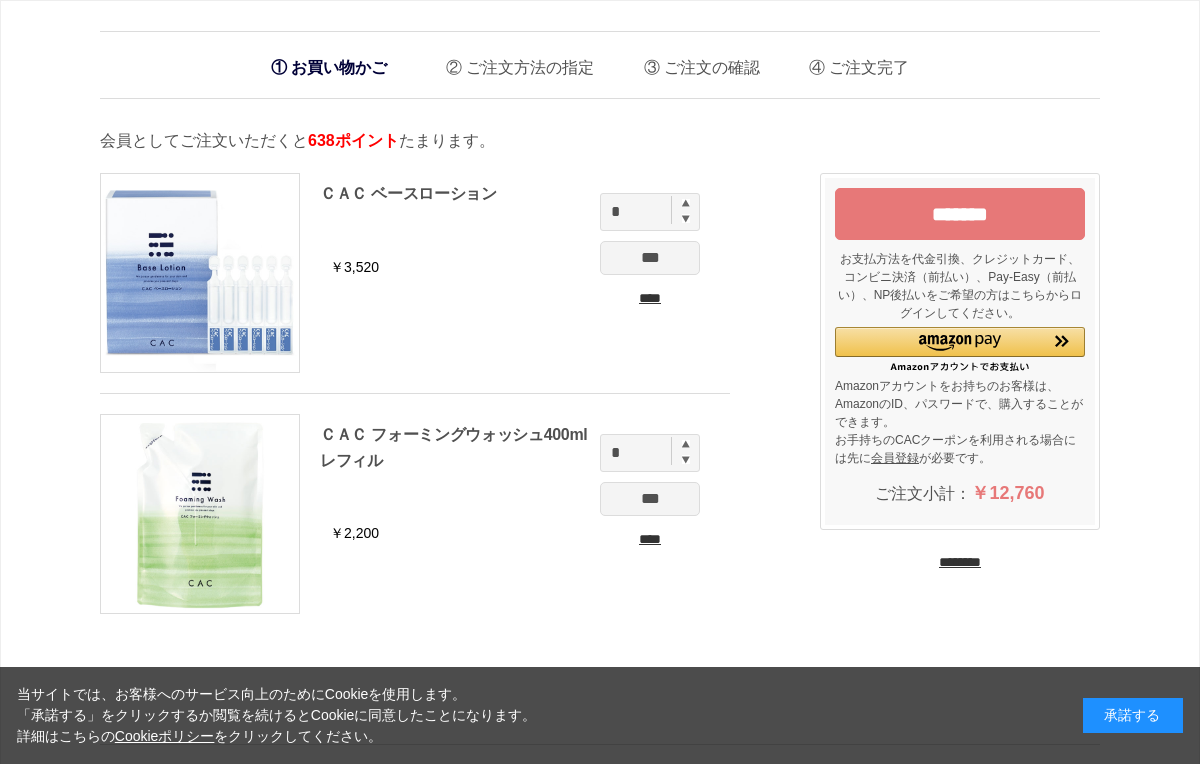 scroll, scrollTop: 0, scrollLeft: 0, axis: both 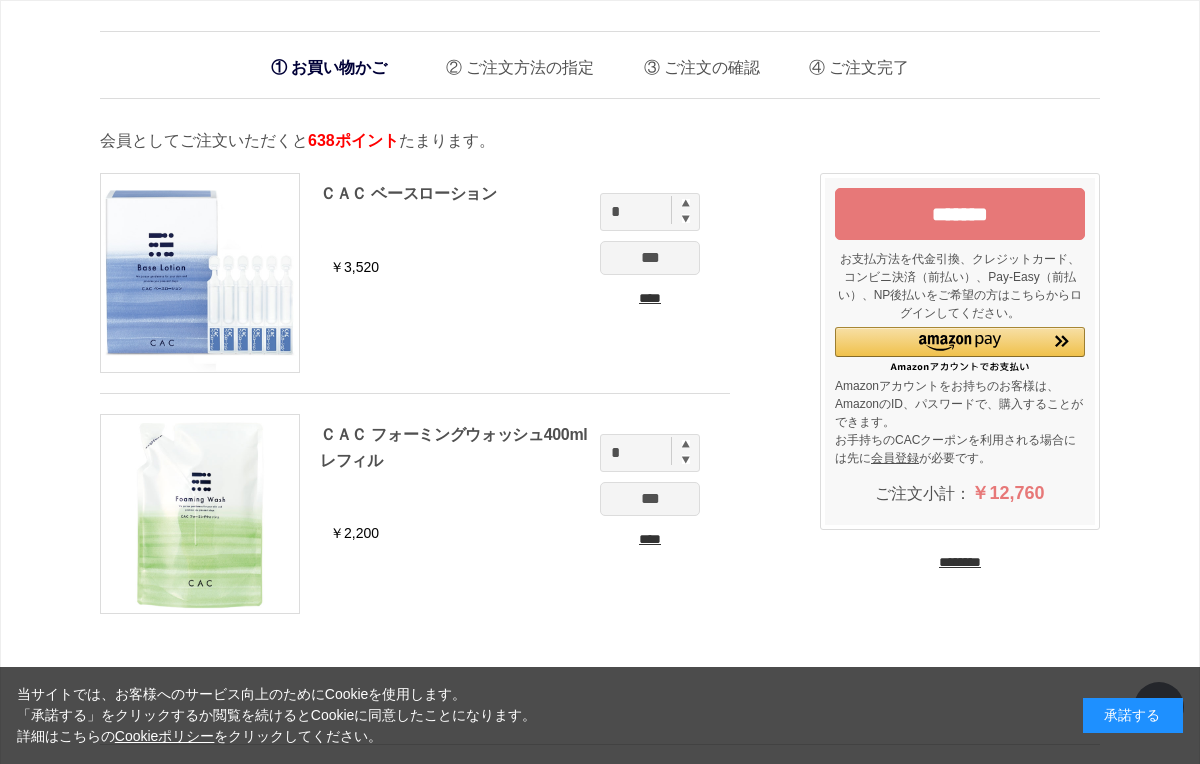 click on "*******" at bounding box center (960, 214) 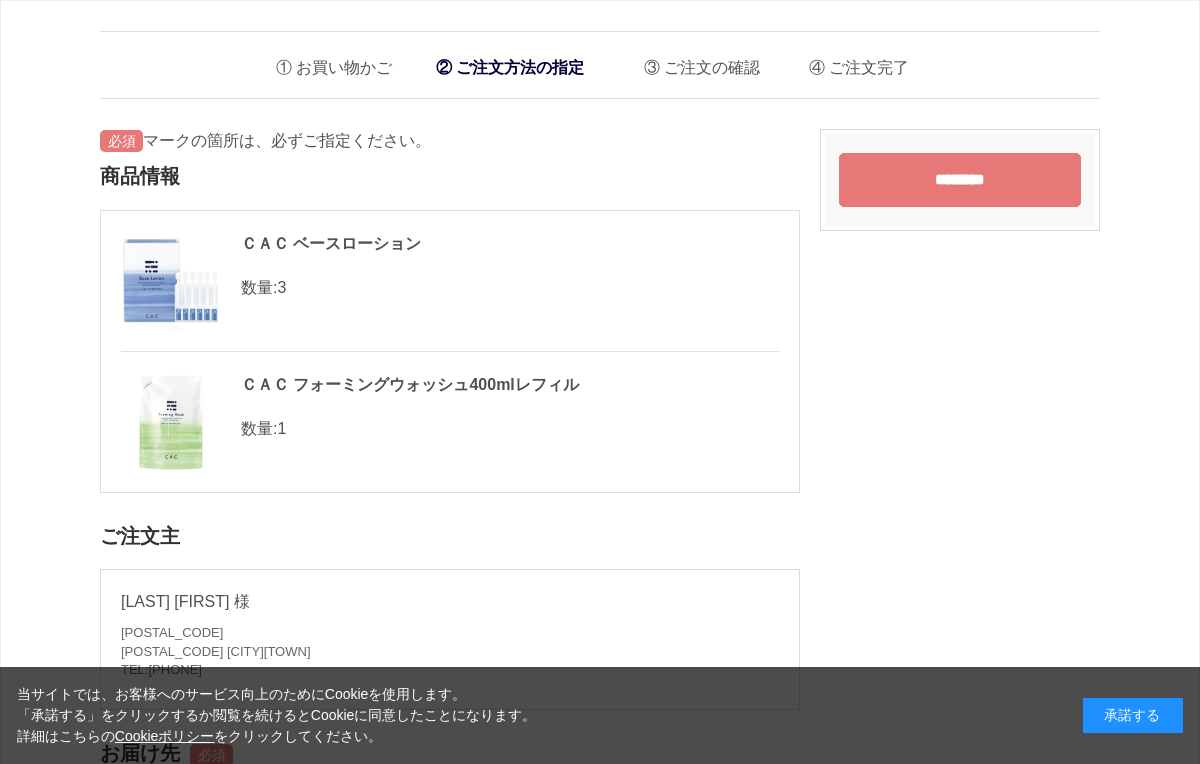 scroll, scrollTop: 0, scrollLeft: 0, axis: both 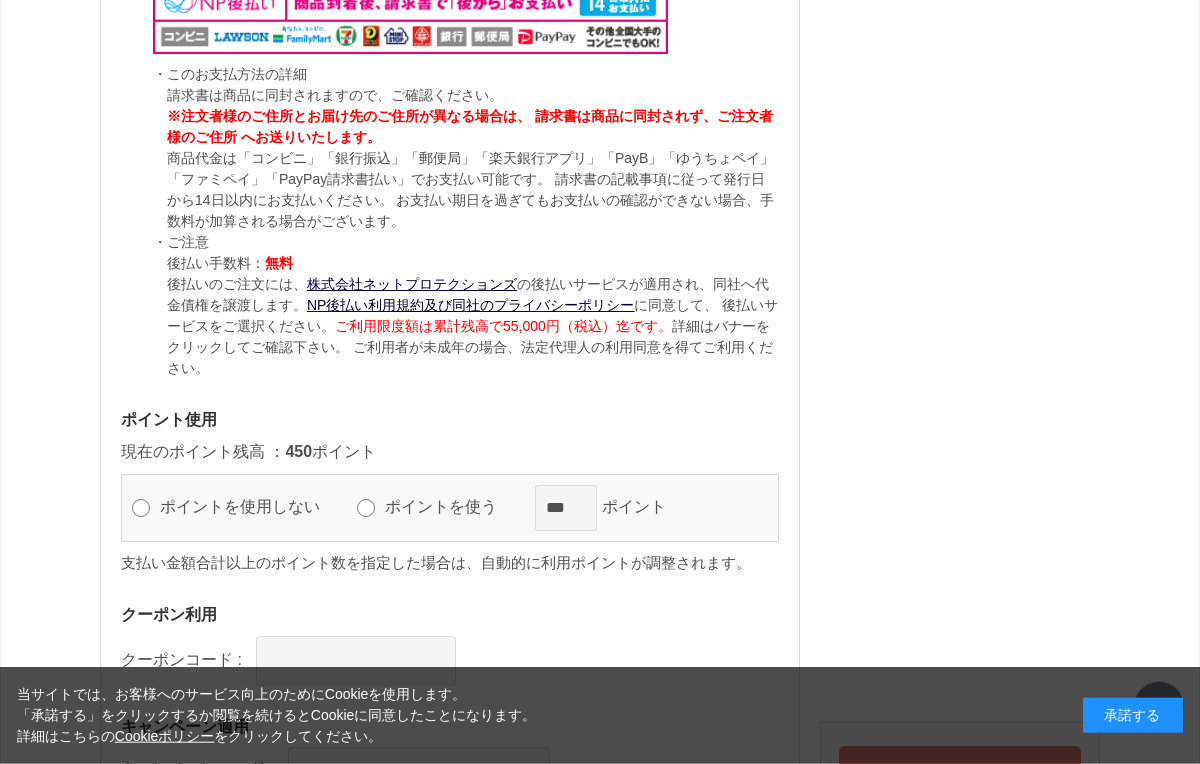 click on "ポイントを使う" at bounding box center (450, 506) 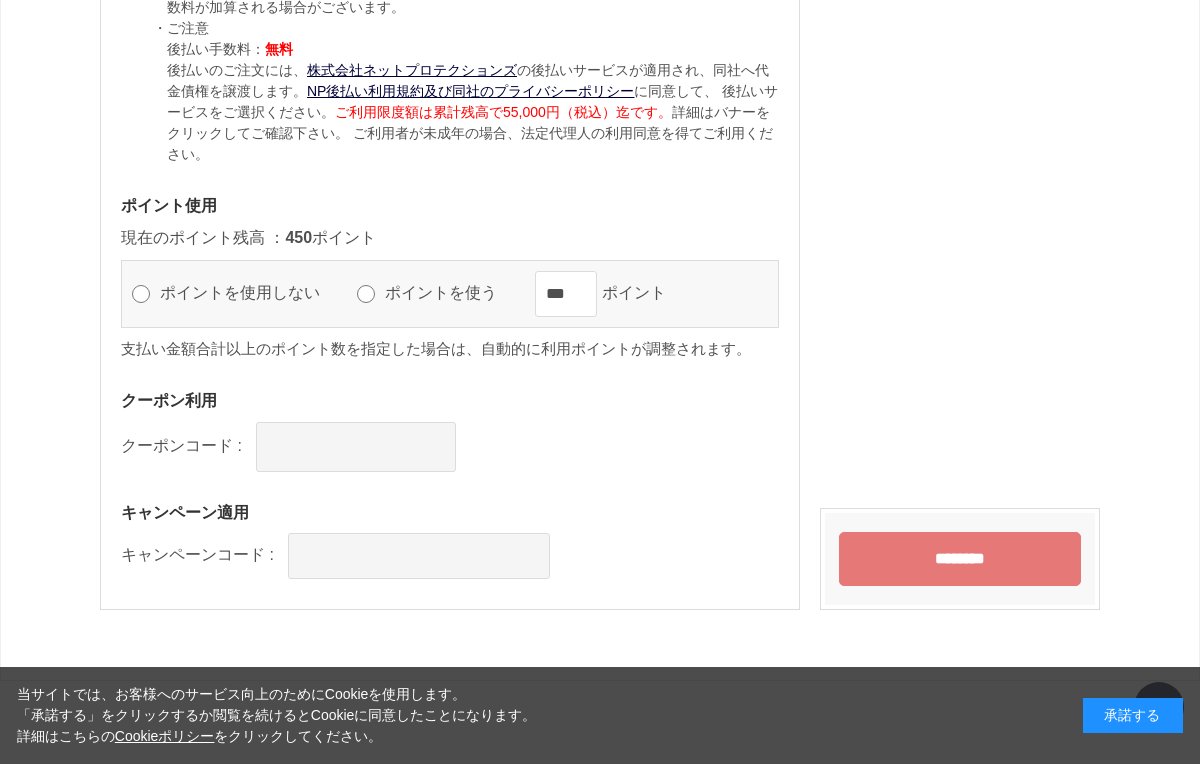 scroll, scrollTop: 2001, scrollLeft: 0, axis: vertical 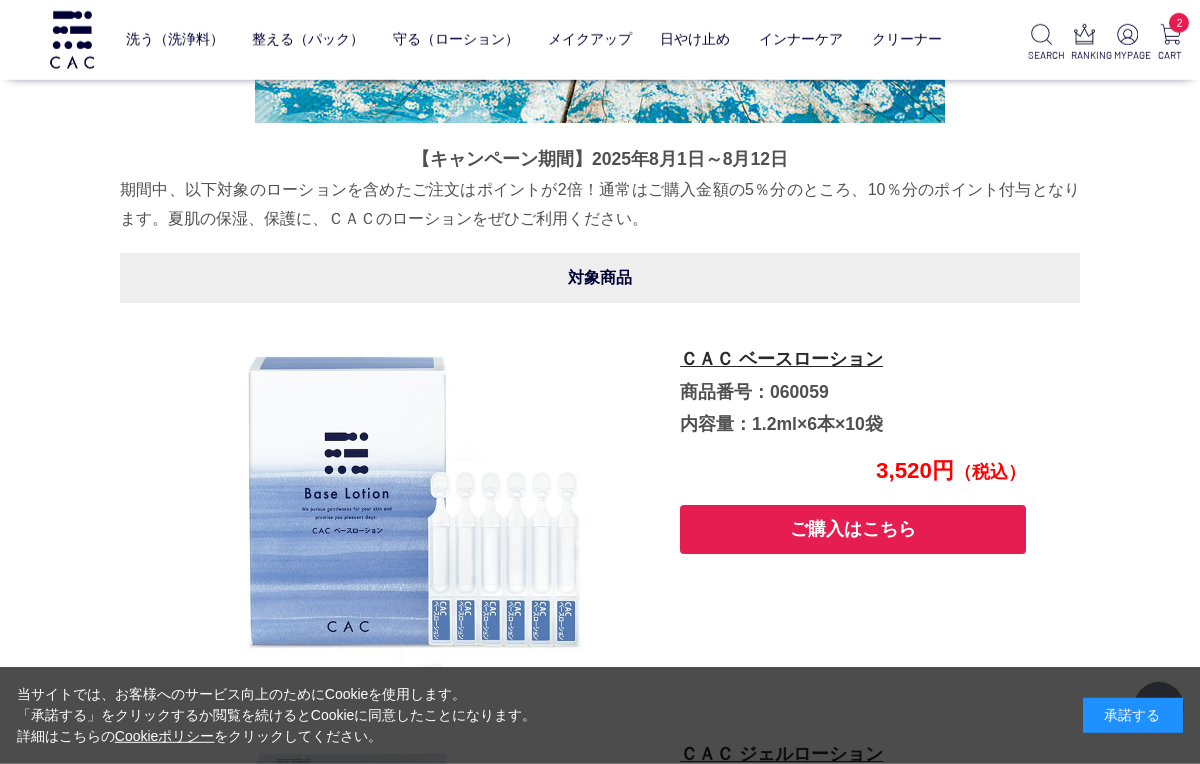click on "ご購入はこちら" at bounding box center [853, 529] 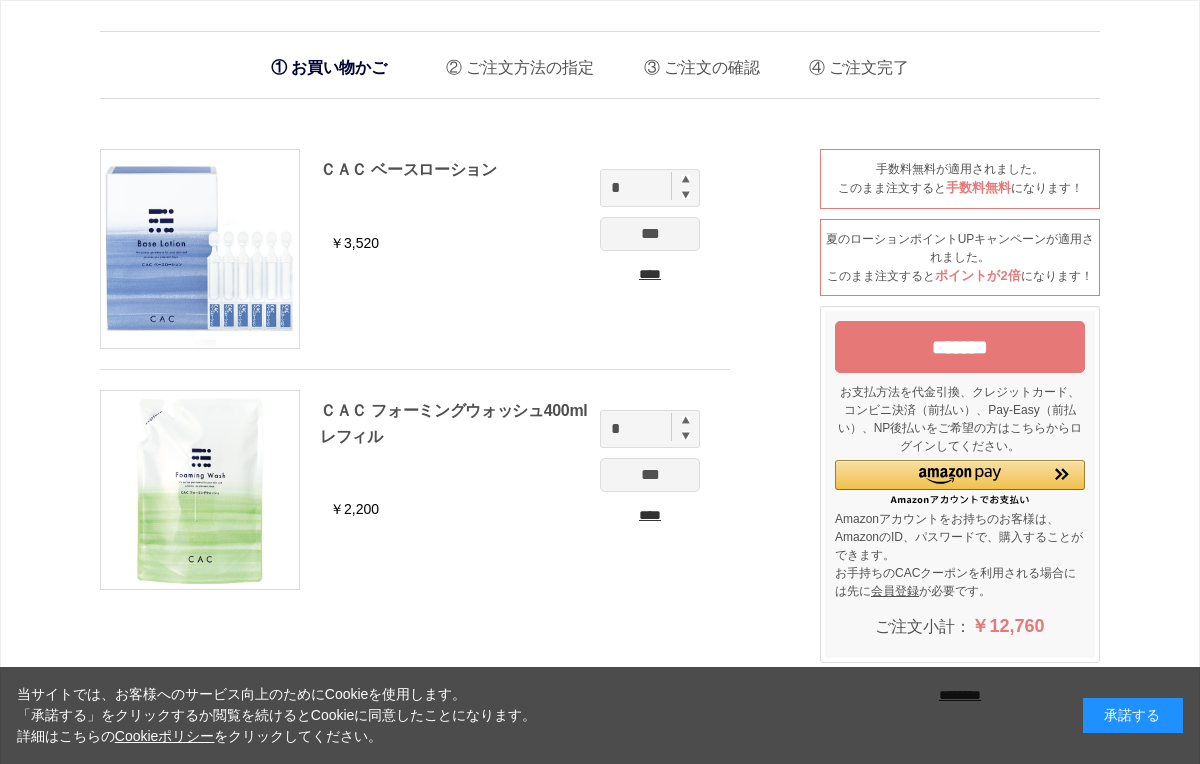 scroll, scrollTop: 0, scrollLeft: 0, axis: both 